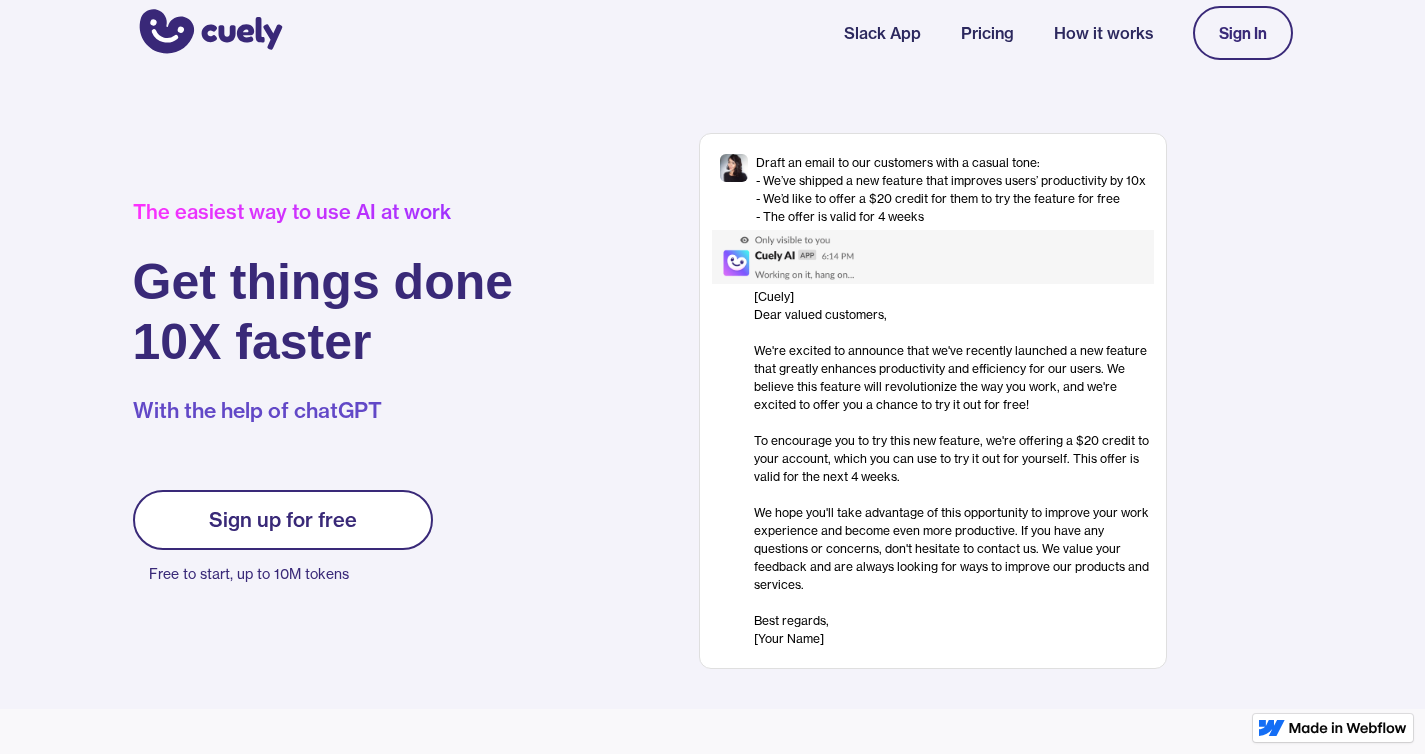 scroll, scrollTop: 0, scrollLeft: 0, axis: both 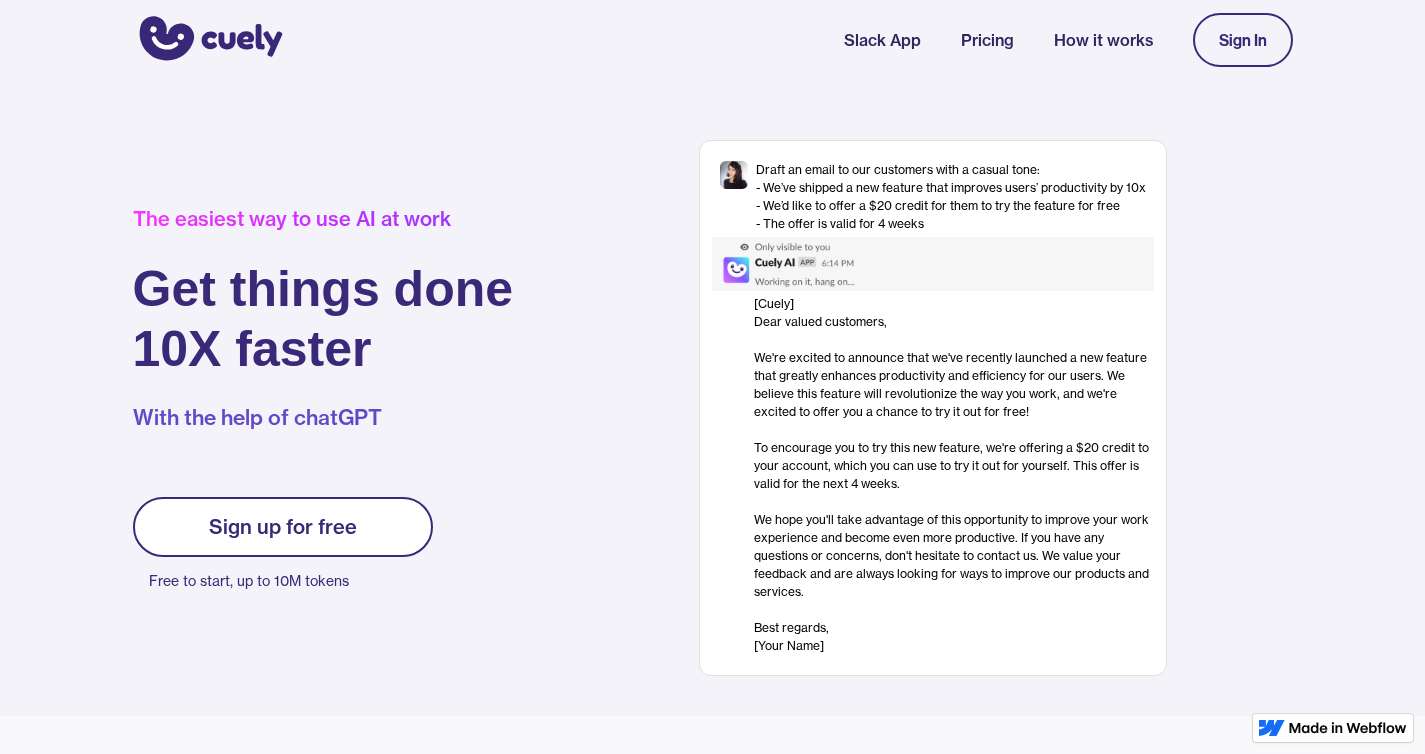click on "Slack App" at bounding box center (882, 40) 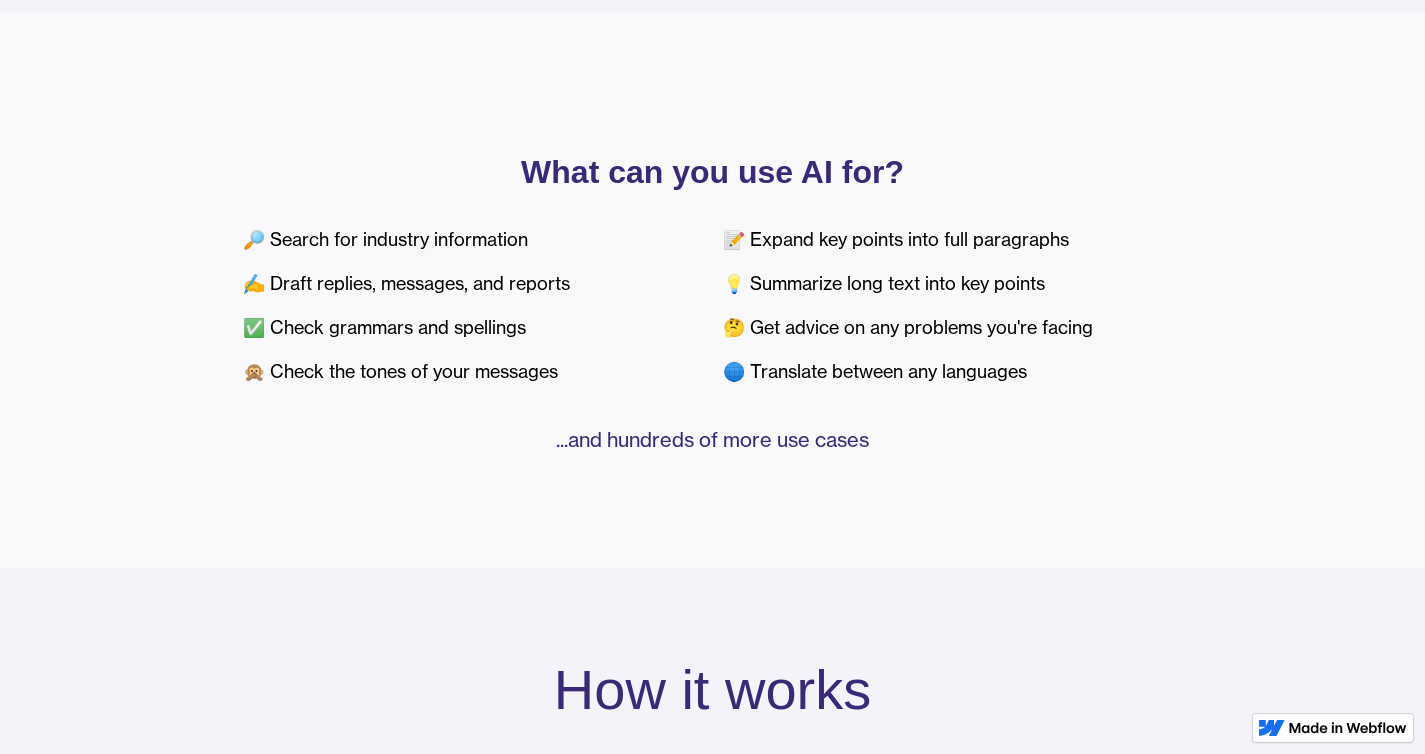 scroll, scrollTop: 0, scrollLeft: 0, axis: both 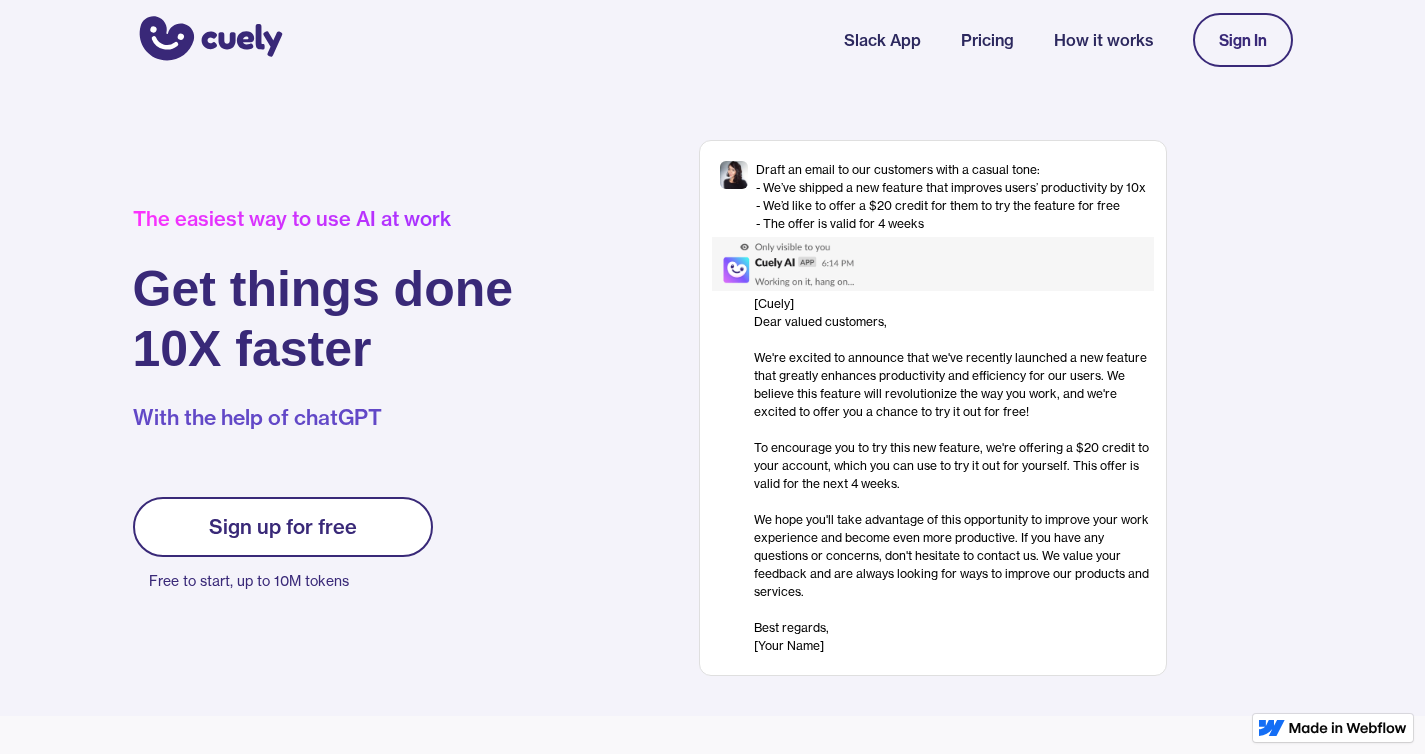 click on "Sign up for free" at bounding box center (283, 527) 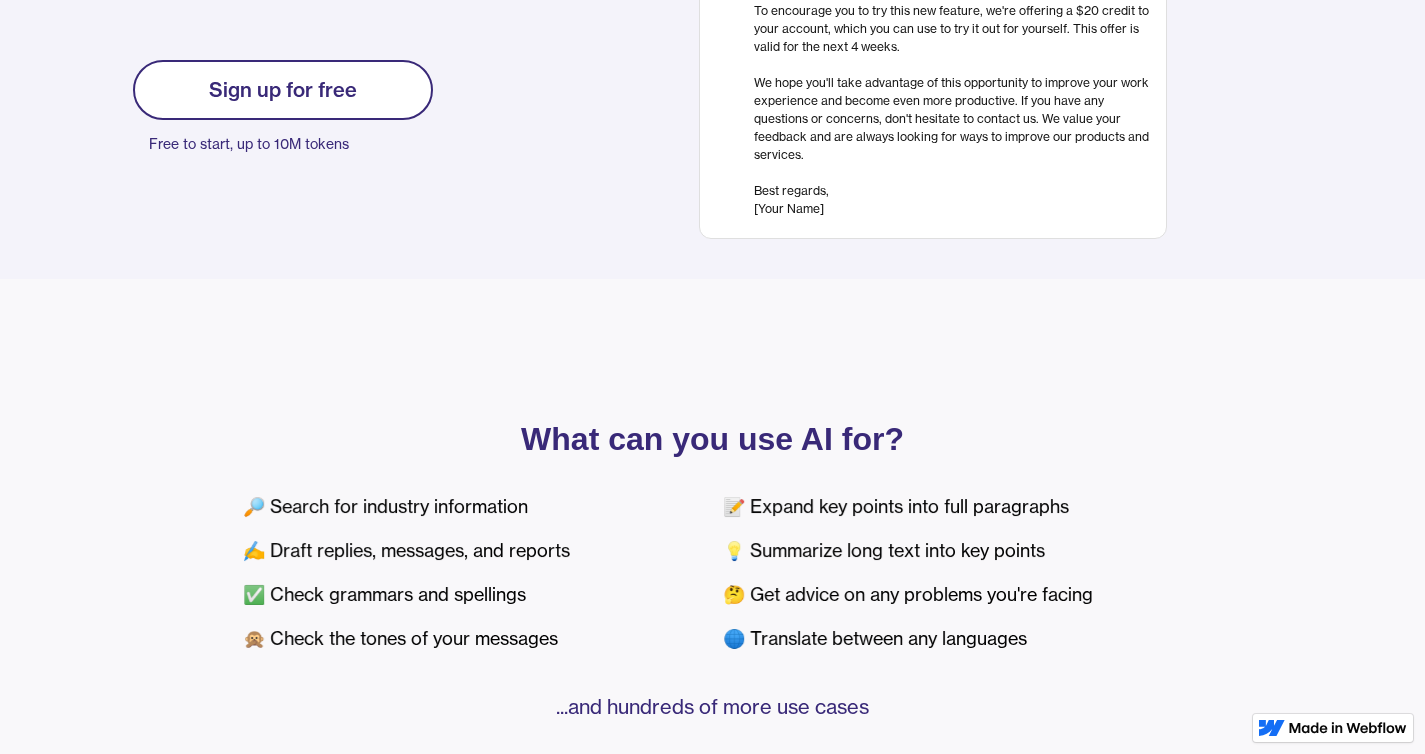scroll, scrollTop: 0, scrollLeft: 0, axis: both 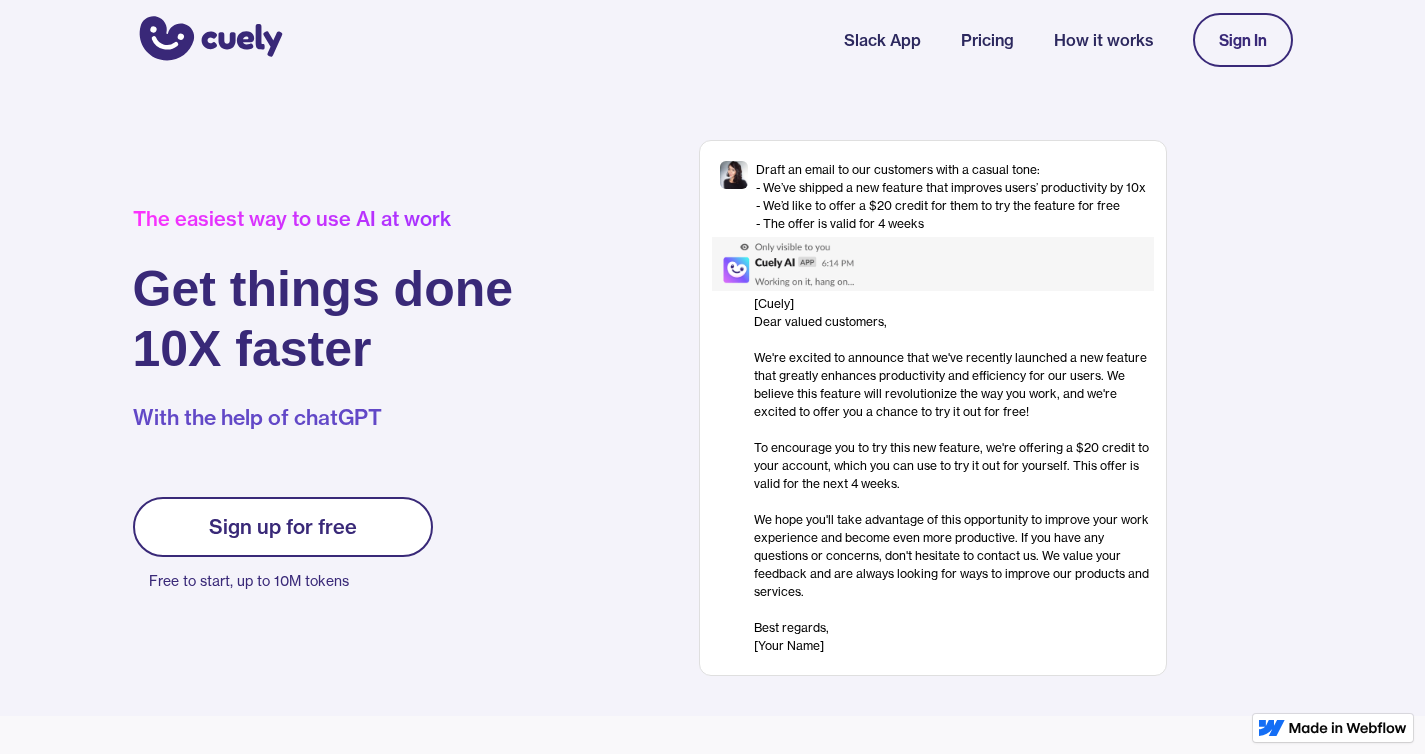 click on "Sign up for free" at bounding box center [283, 527] 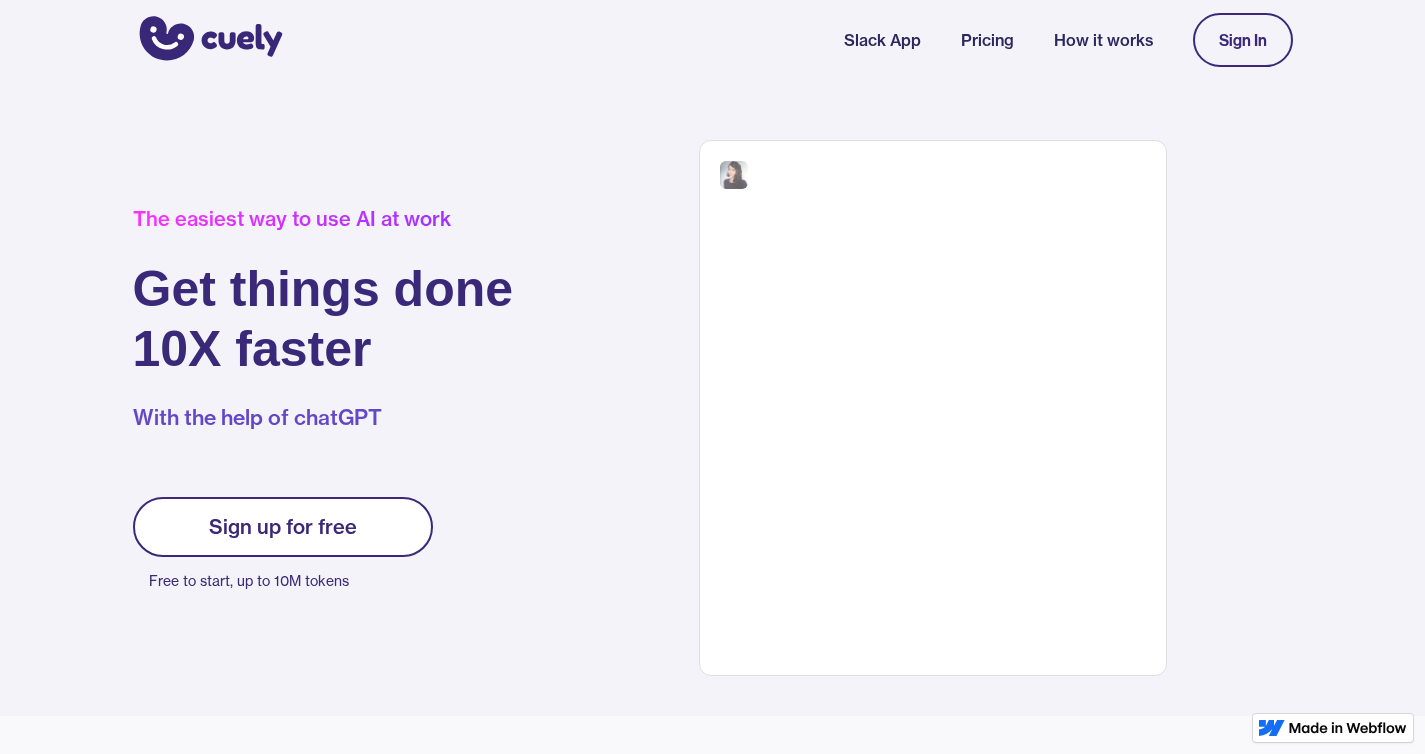 scroll, scrollTop: 0, scrollLeft: 0, axis: both 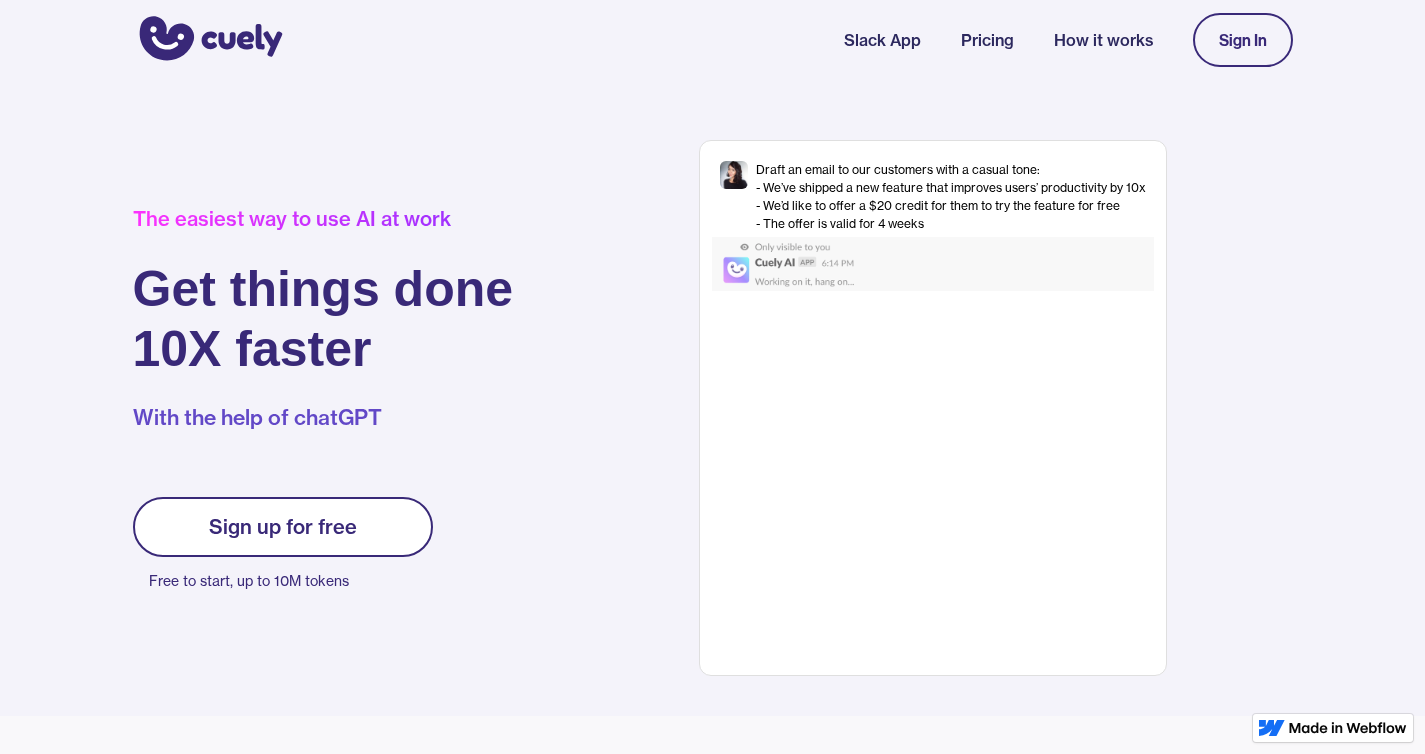 click on "[Cuely] Dear valued customers, ‍ We're excited to announce that we've recently launched a new feature that greatly enhances productivity and efficiency for our users. We believe this feature will revolutionize the way you work, and we're excited to offer you a chance to try it out for free! To encourage you to try this new feature, we're offering a $20 credit to your account, which you can use to try it out for yourself. This offer is valid for the next 4 weeks. We hope you'll take advantage of this opportunity to improve your work experience and become even more productive. If you have any questions or concerns, don't hesitate to contact us. We value your feedback and are always looking for ways to improve our products and services. Best regards, [Your Name]" at bounding box center (954, 475) 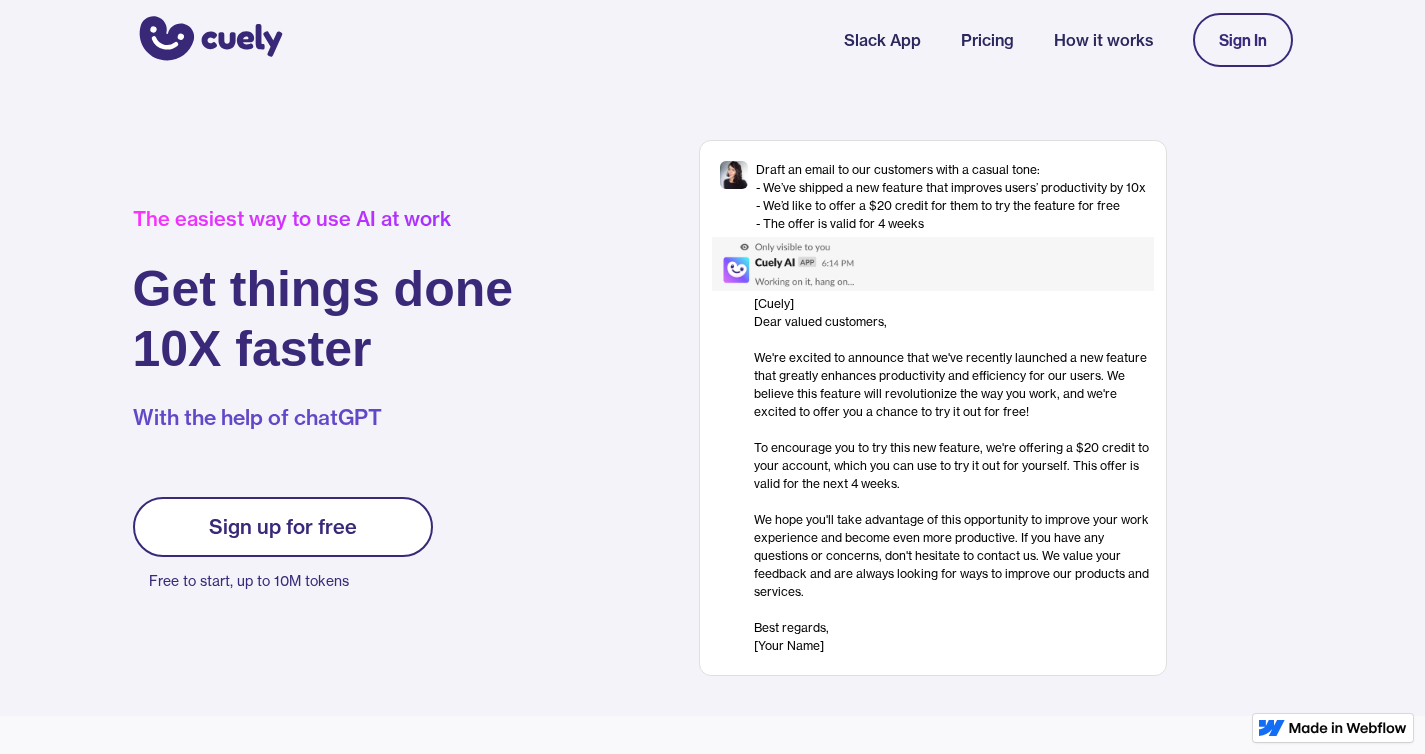 click on "[Cuely] Dear valued customers, ‍ We're excited to announce that we've recently launched a new feature that greatly enhances productivity and efficiency for our users. We believe this feature will revolutionize the way you work, and we're excited to offer you a chance to try it out for free! To encourage you to try this new feature, we're offering a $20 credit to your account, which you can use to try it out for yourself. This offer is valid for the next 4 weeks. We hope you'll take advantage of this opportunity to improve your work experience and become even more productive. If you have any questions or concerns, don't hesitate to contact us. We value your feedback and are always looking for ways to improve our products and services. Best regards, [Your Name]" at bounding box center [954, 475] 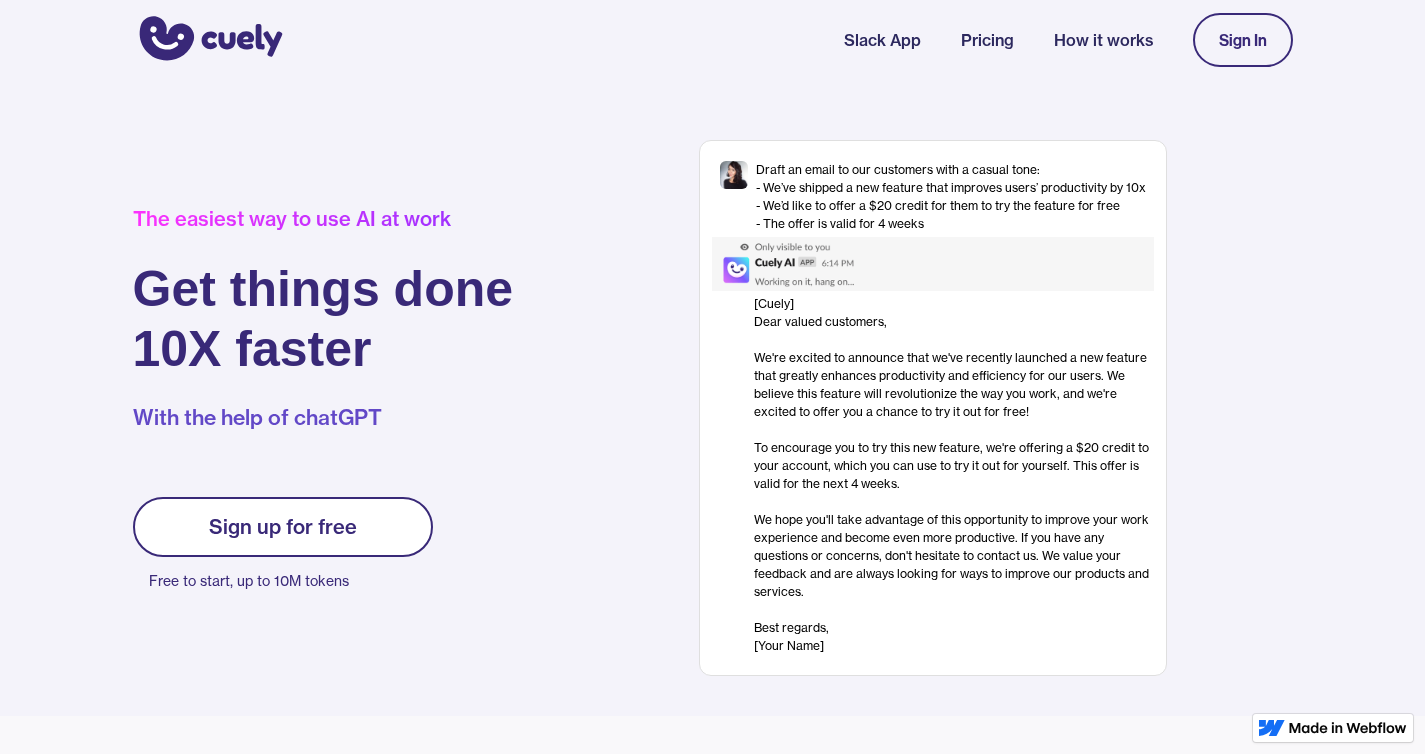 click on "Sign In" at bounding box center (1243, 40) 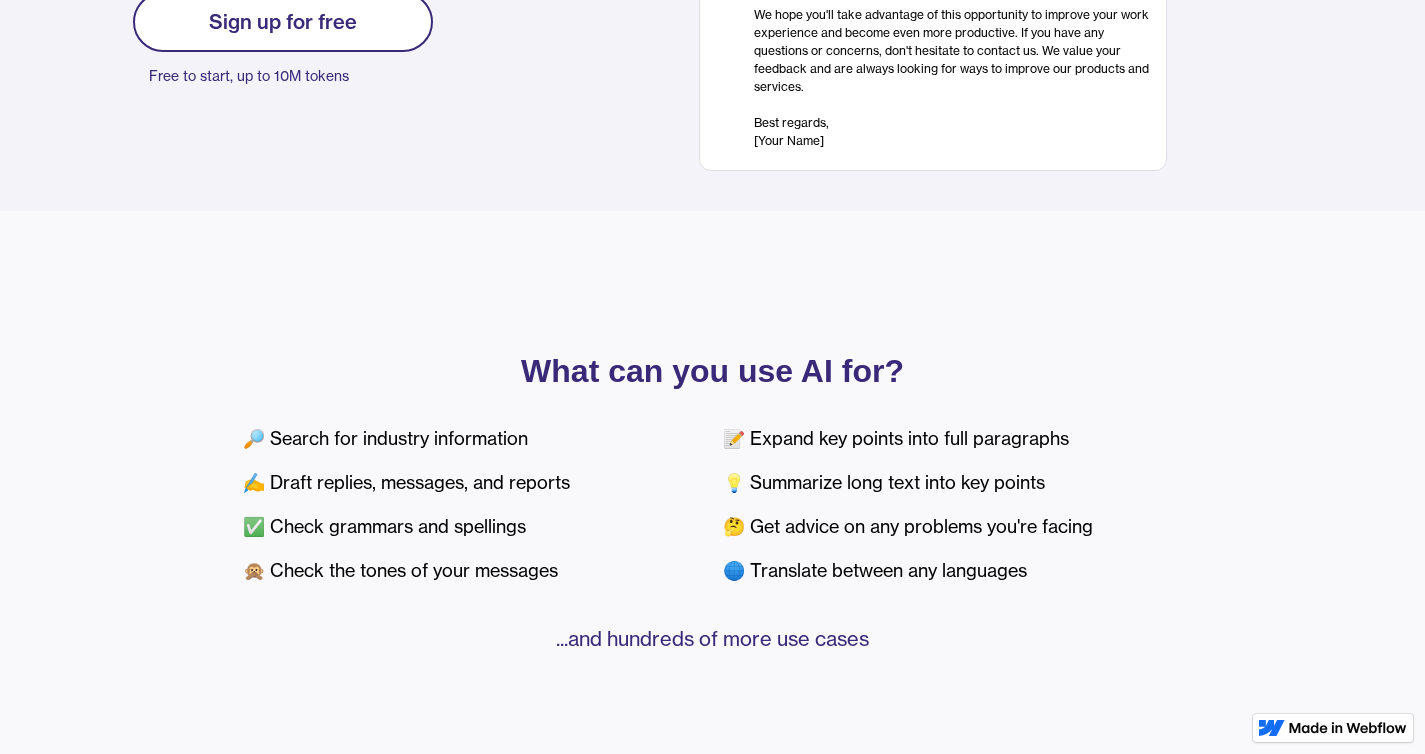 scroll, scrollTop: 0, scrollLeft: 0, axis: both 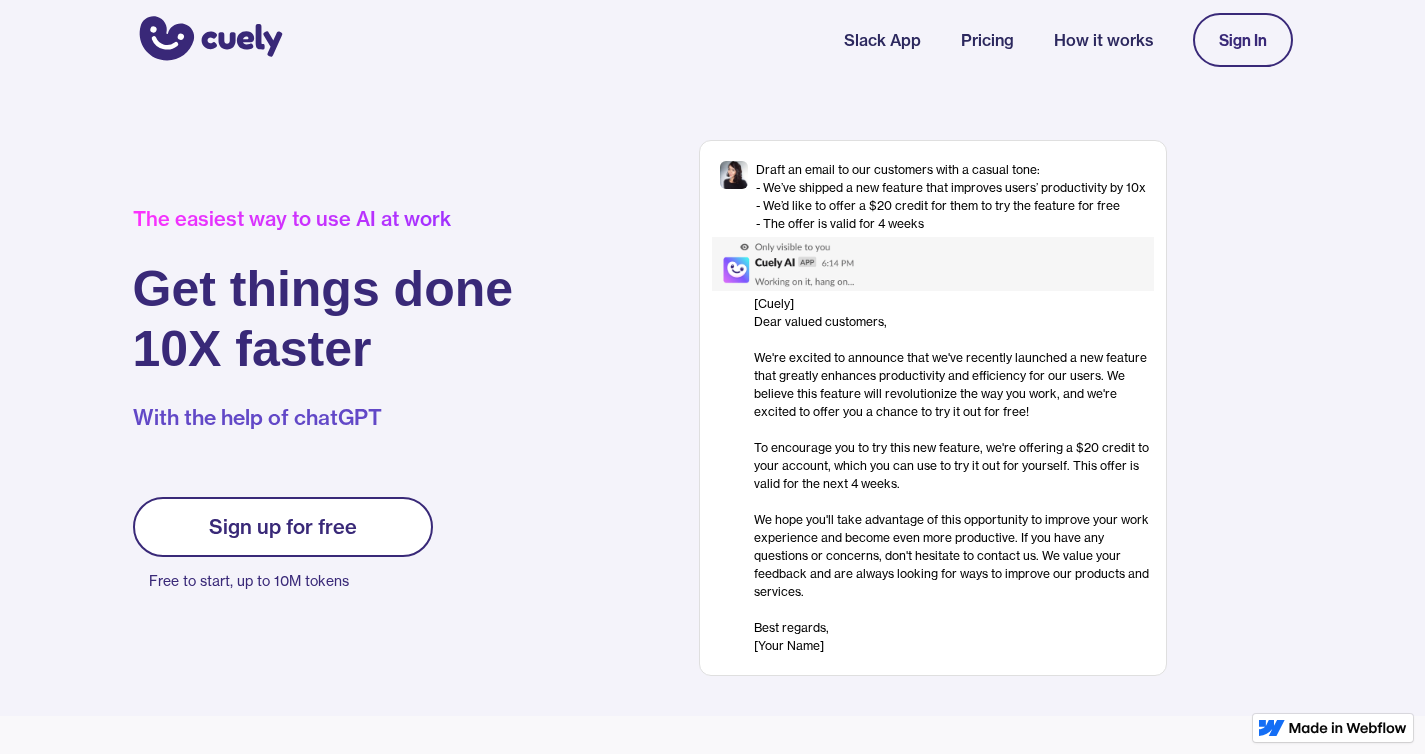 click on "The easiest way to use AI at work Get things done 10X faster With the help of chatGPT Sign up for free Free to start, up to 10M tokens
Get Started Thank you!  A team member will get back to you shortly.  Oops! Something went wrong while submitting the form." at bounding box center [353, 408] 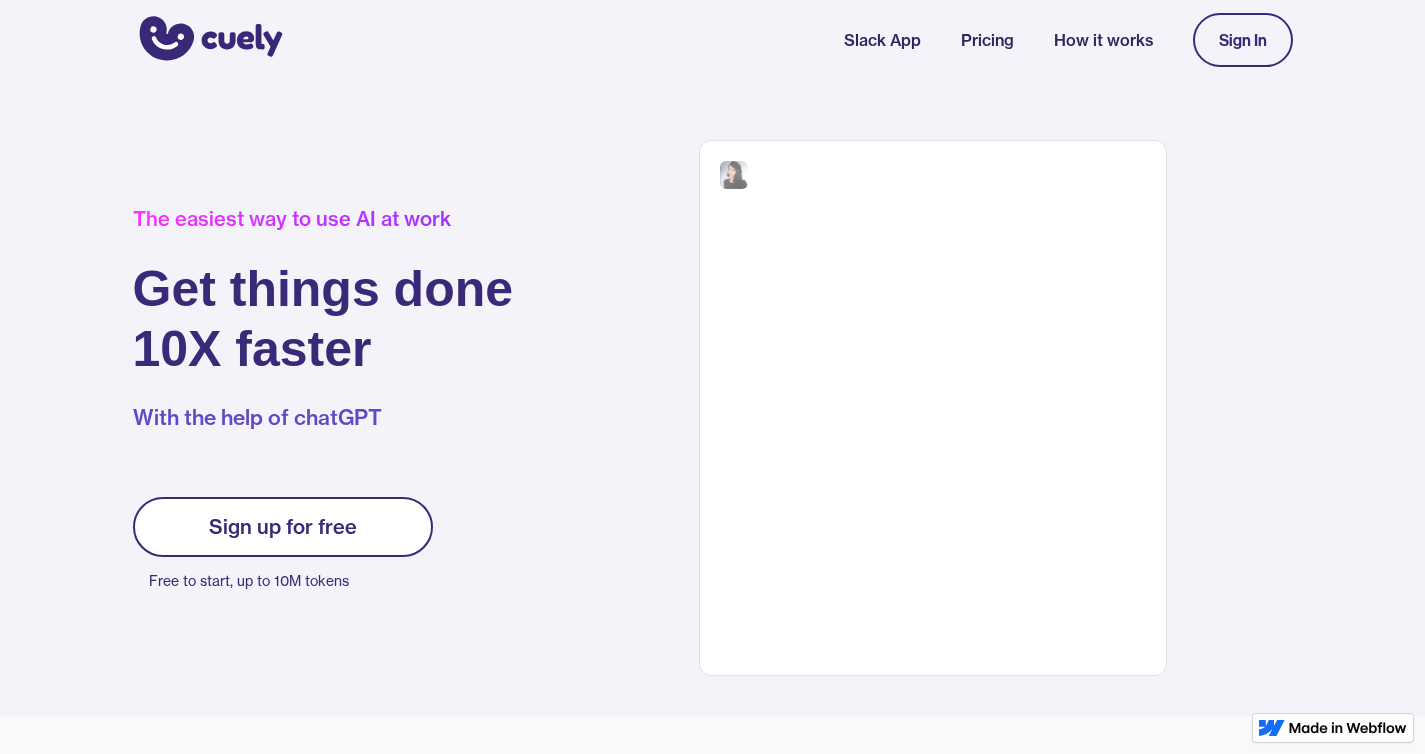 scroll, scrollTop: 0, scrollLeft: 0, axis: both 